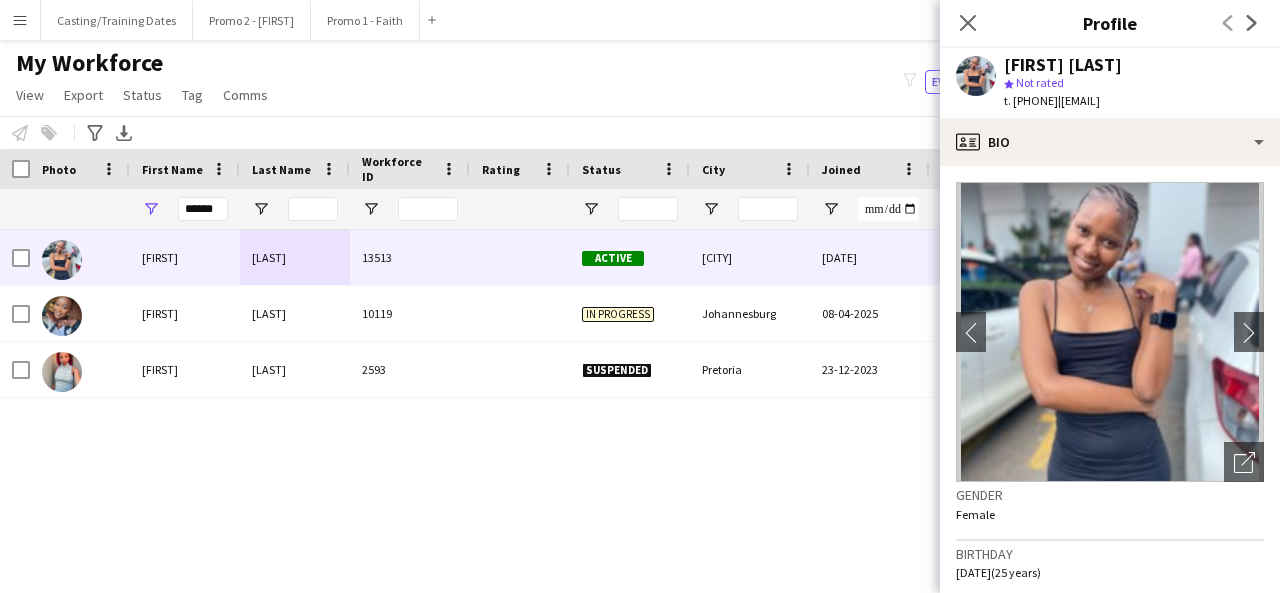click on "Menu" at bounding box center (20, 20) 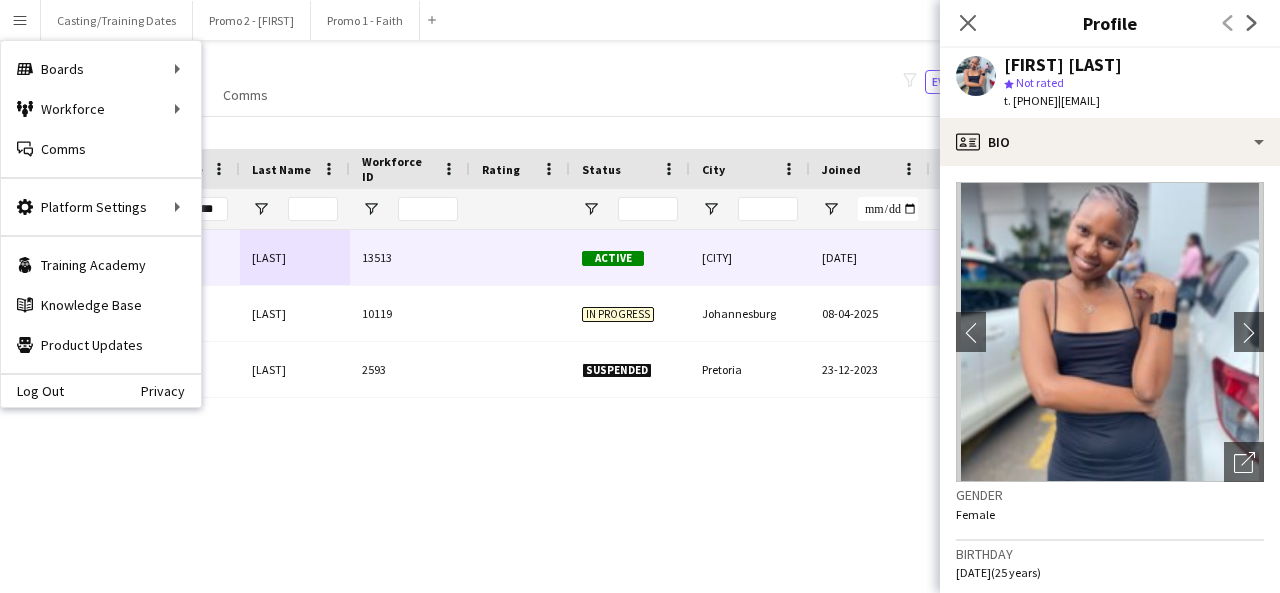 scroll, scrollTop: 0, scrollLeft: 0, axis: both 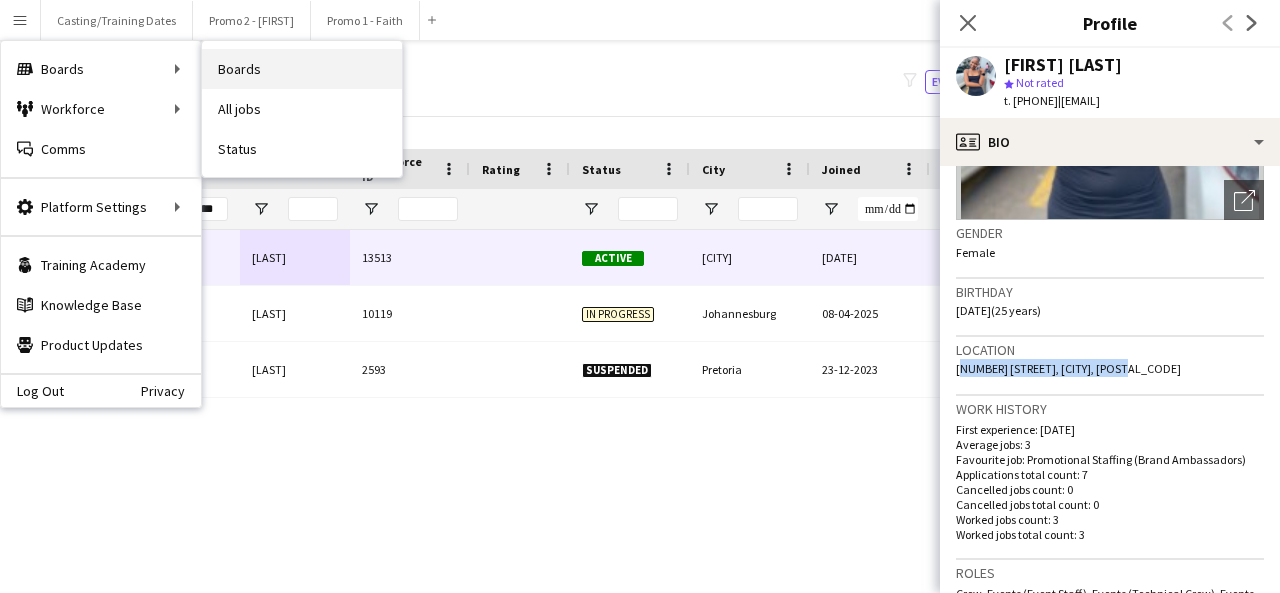 click on "Boards" at bounding box center (302, 69) 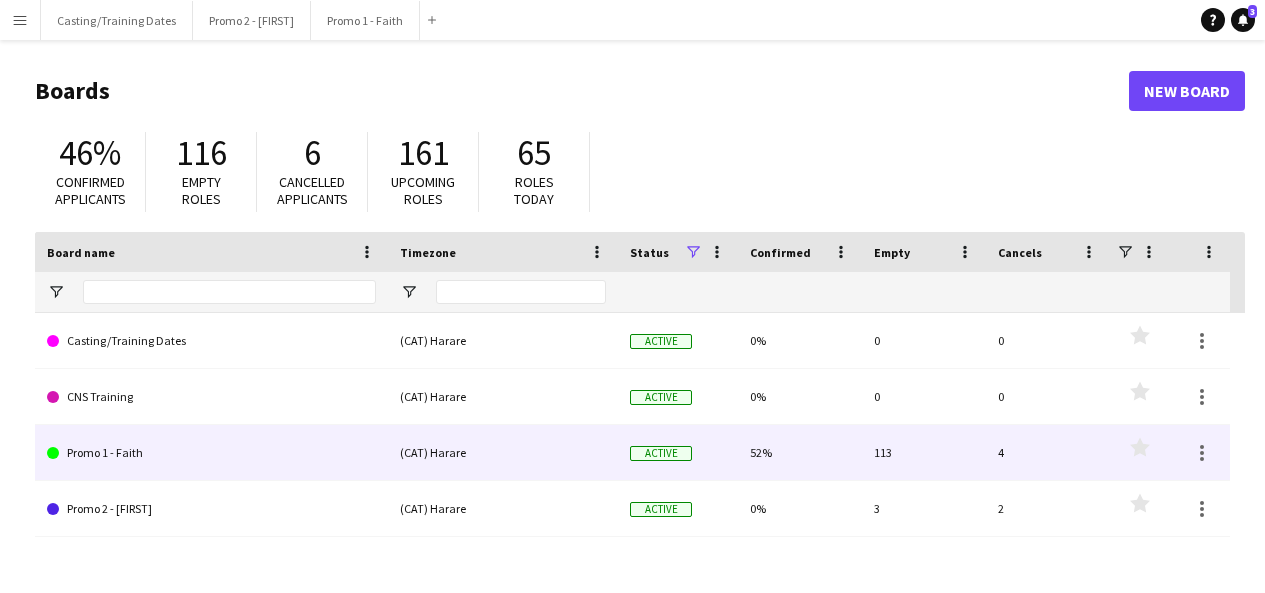 click on "Promo 1 - Faith" 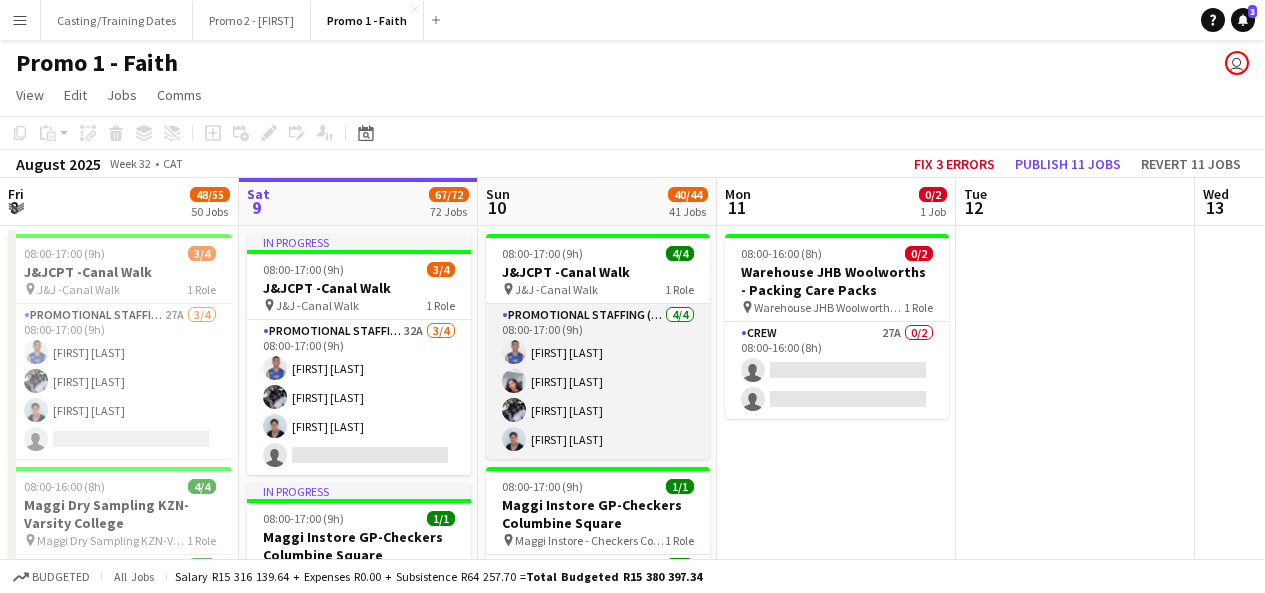 scroll, scrollTop: 0, scrollLeft: 468, axis: horizontal 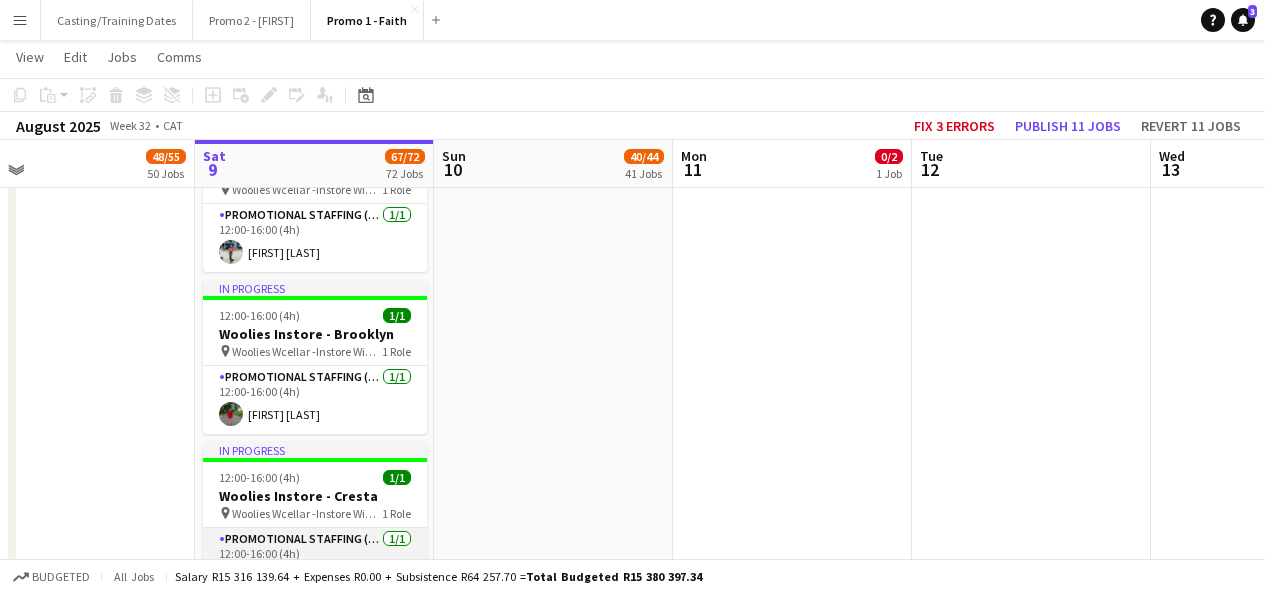 click on "Promotional Staffing (Brand Ambassadors)   1/1   12:00-16:00 (4h)
[FIRST] [LAST]" at bounding box center (315, 562) 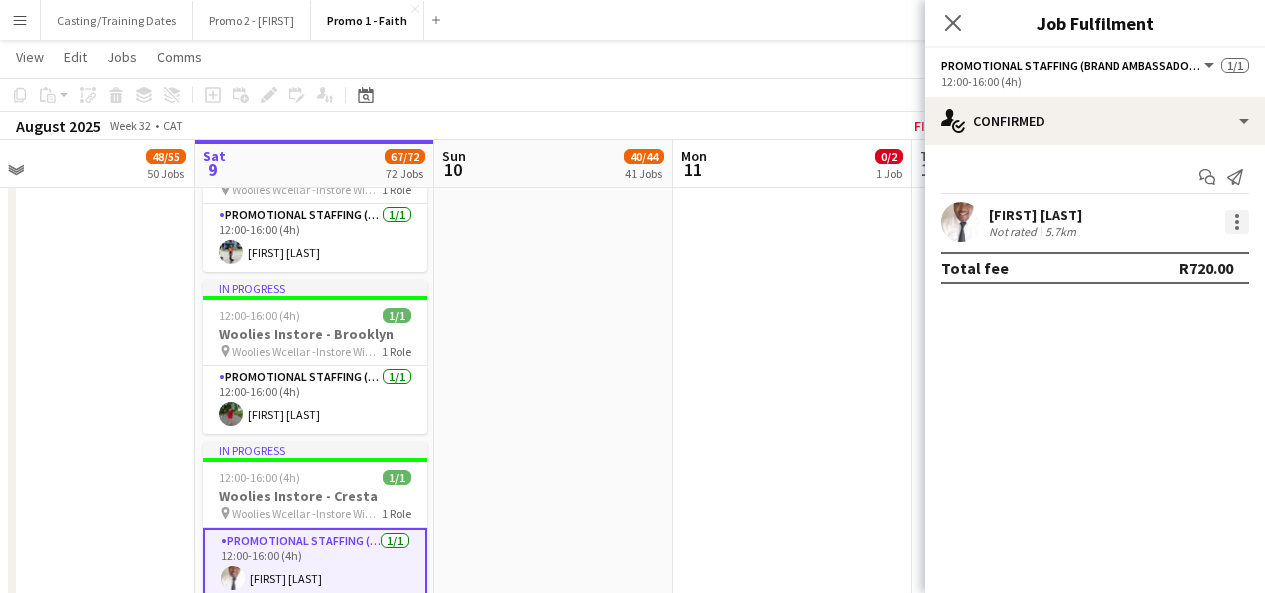 click at bounding box center [1237, 222] 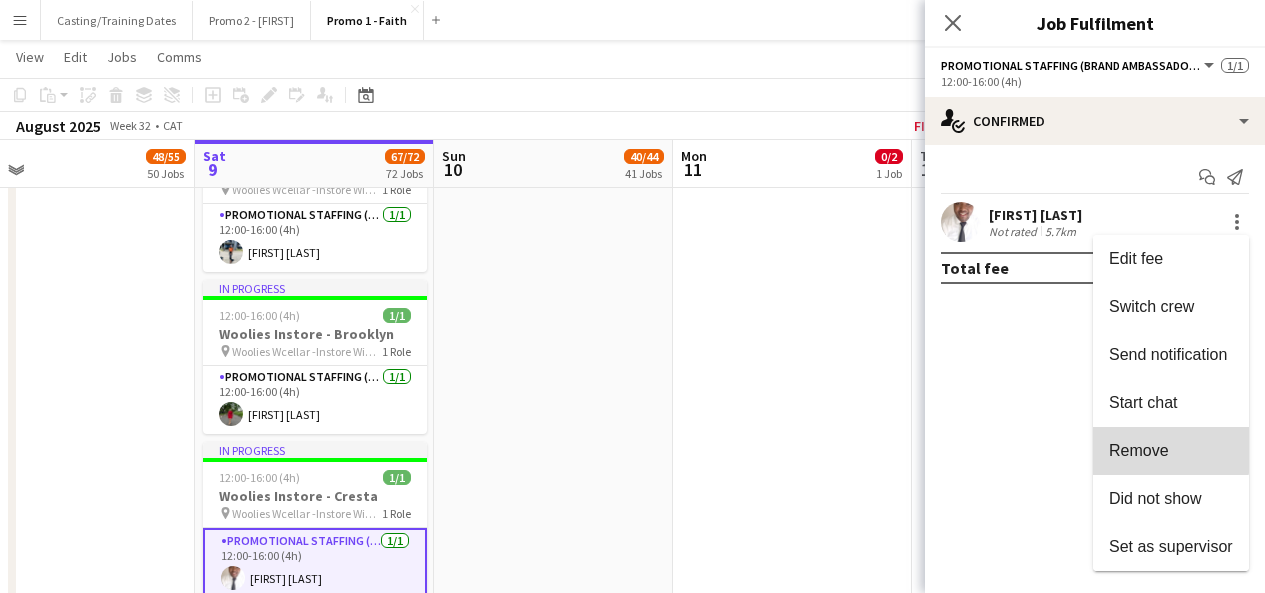 click on "Remove" at bounding box center (1139, 450) 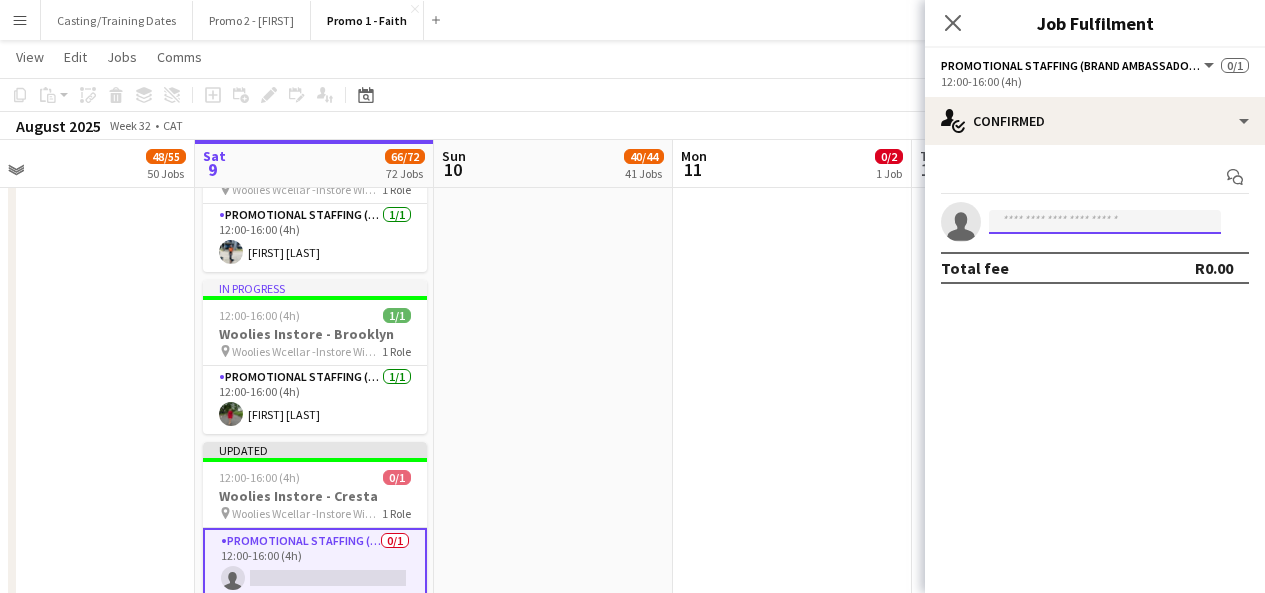 click at bounding box center [1105, 222] 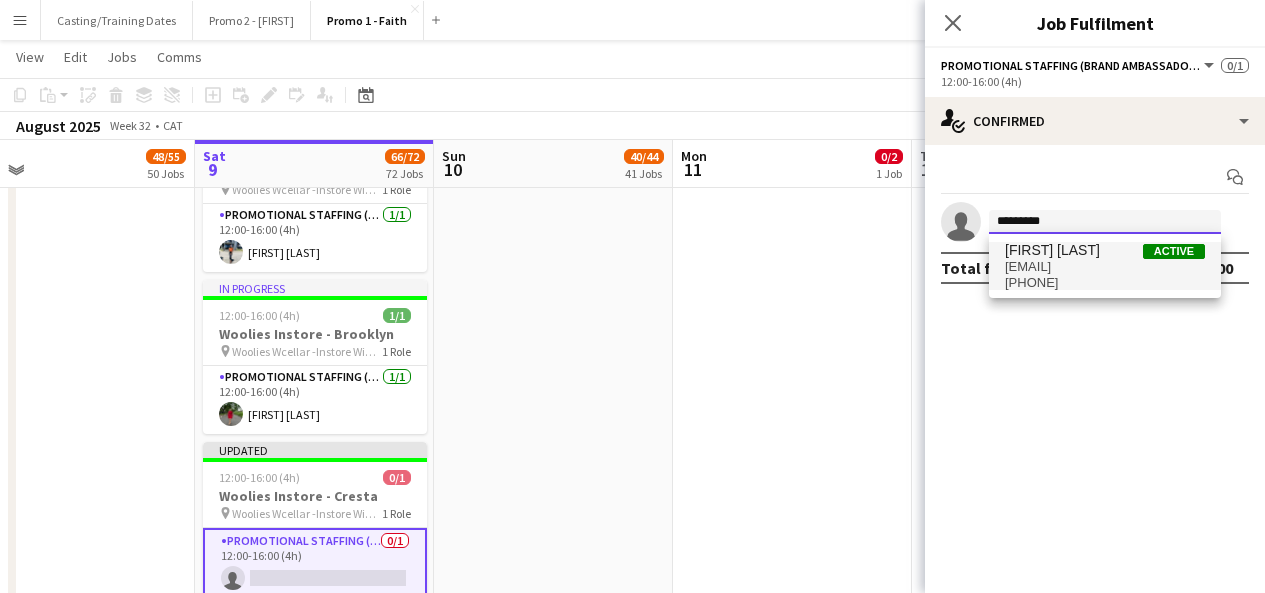 type on "*********" 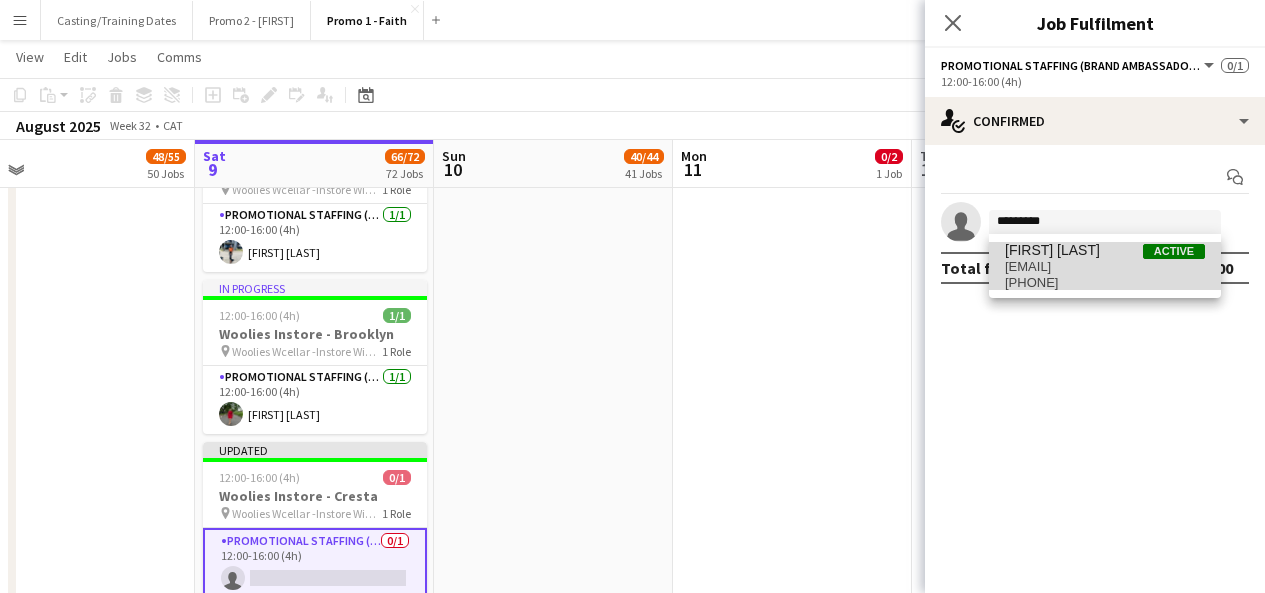 click on "[PHONE]" at bounding box center [1105, 283] 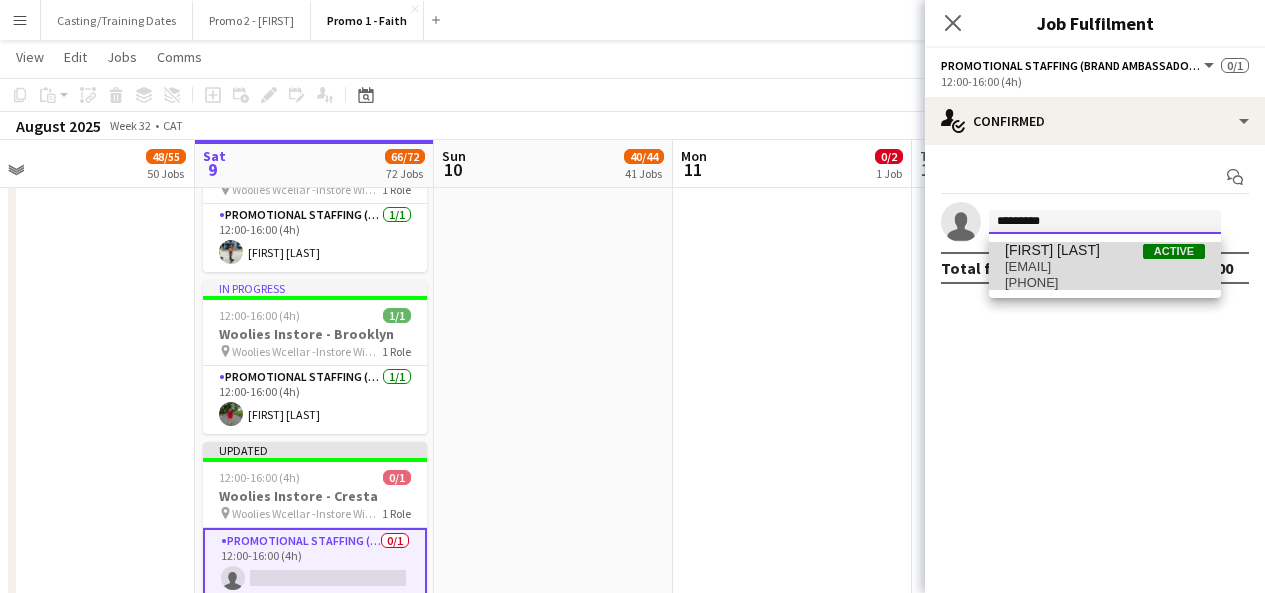 type 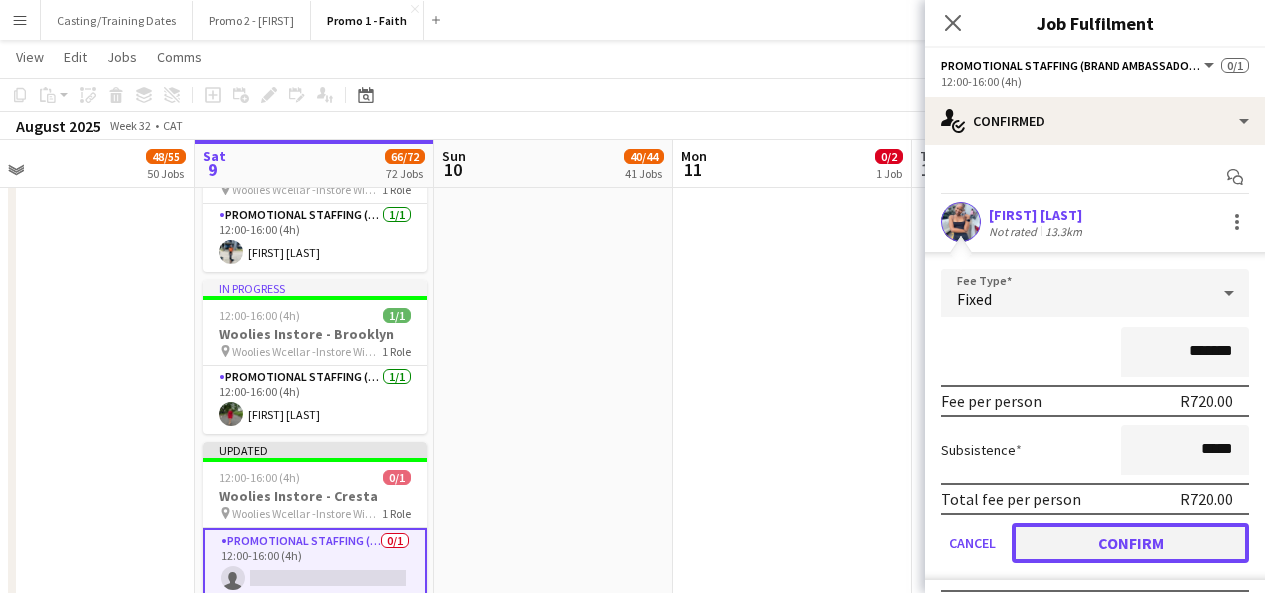 click on "Confirm" at bounding box center (1130, 543) 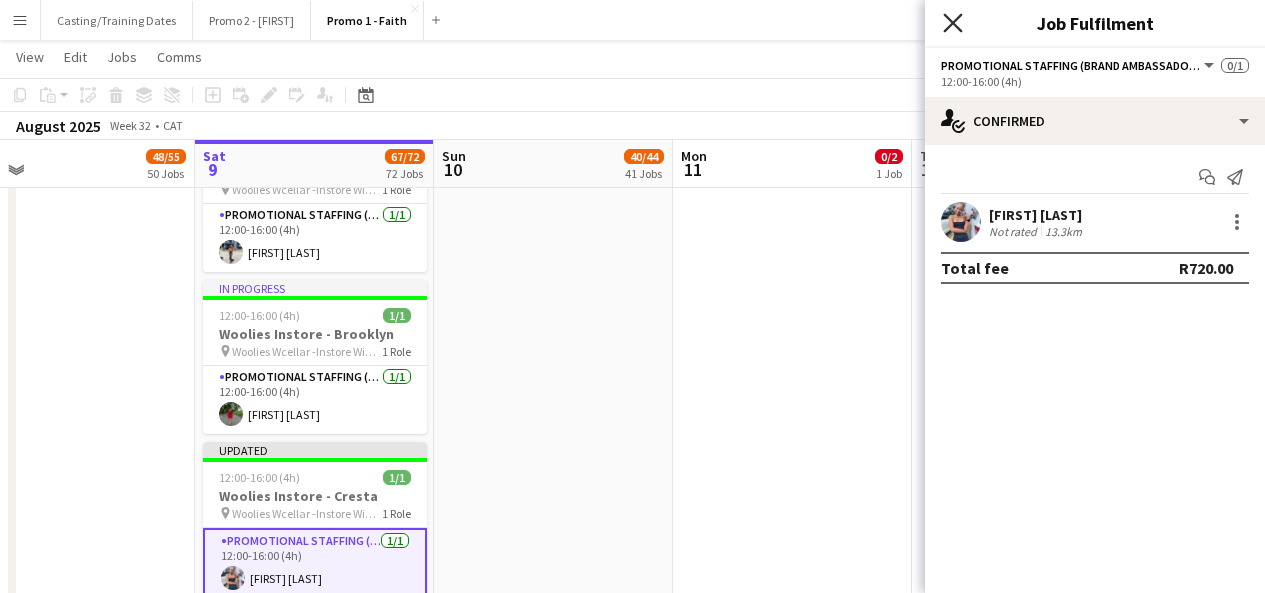 click on "Close pop-in" 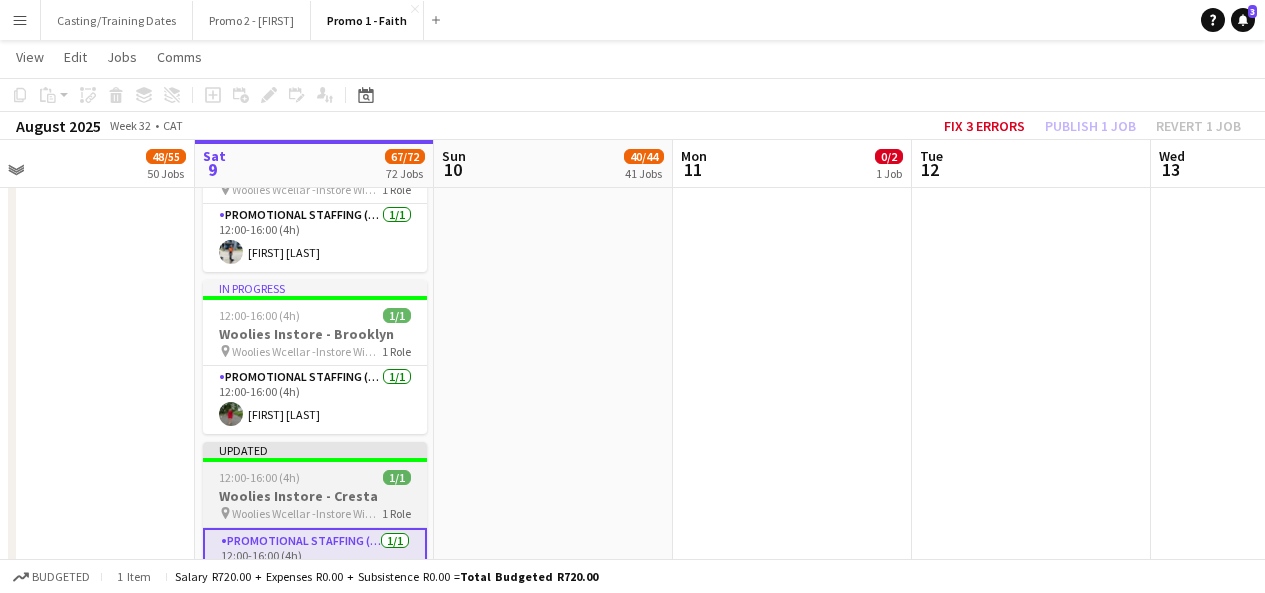 click at bounding box center (315, 460) 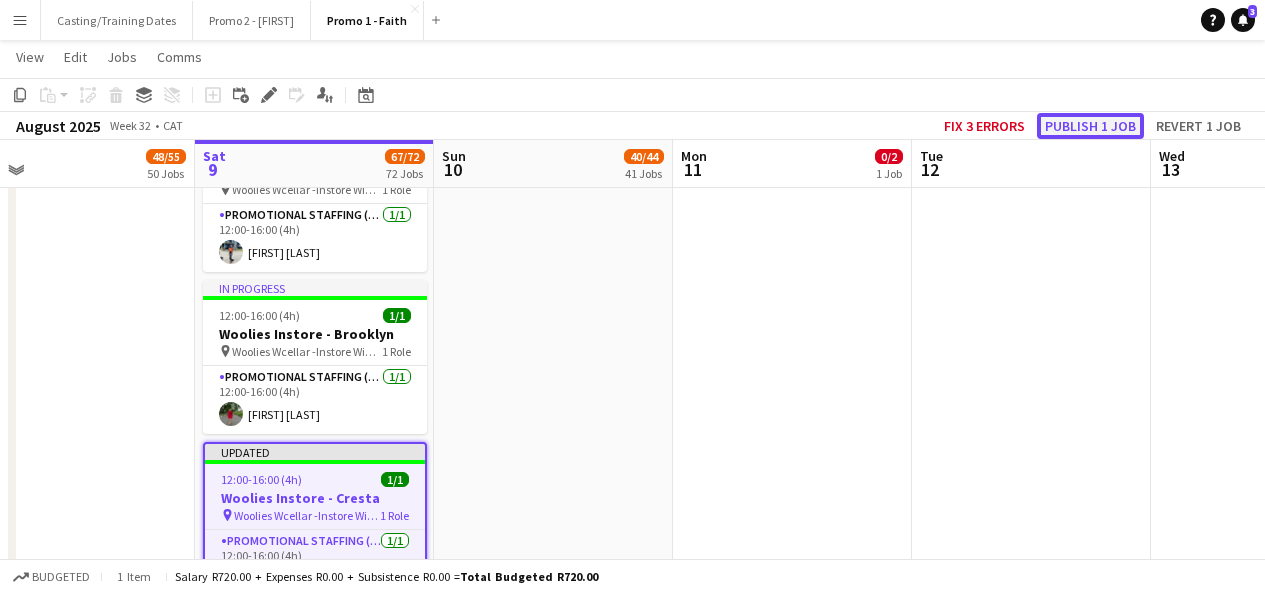 click on "Publish 1 job" 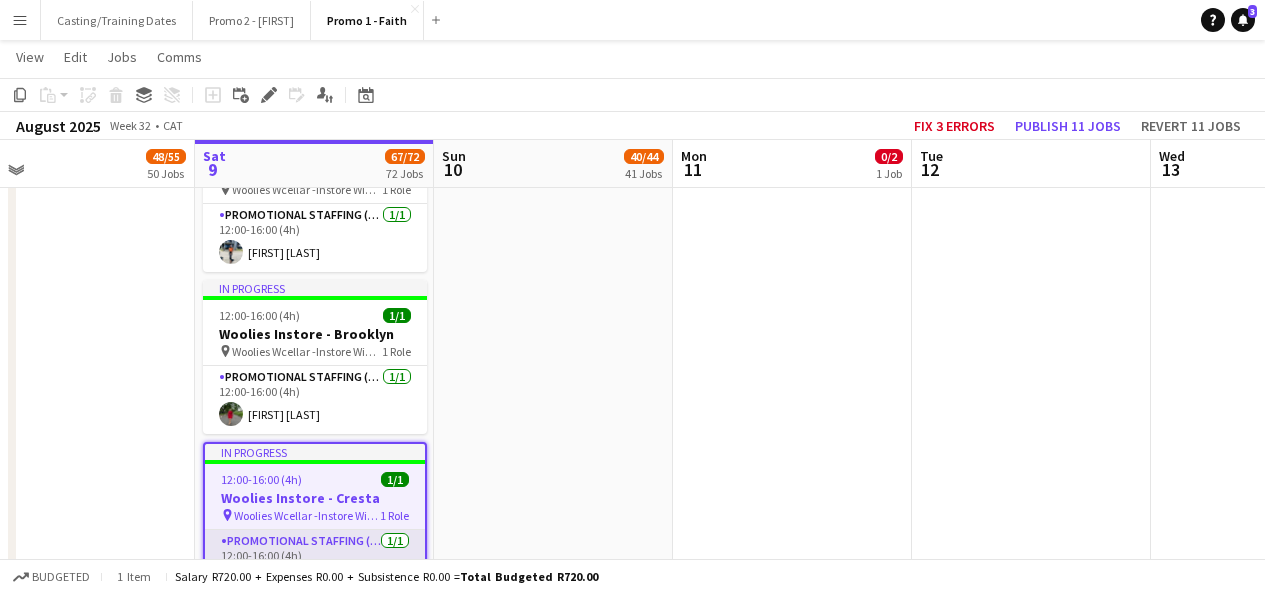 click on "Promotional Staffing (Brand Ambassadors)   1/1   12:00-16:00 (4h)
[FIRST] [LAST]" at bounding box center (315, 564) 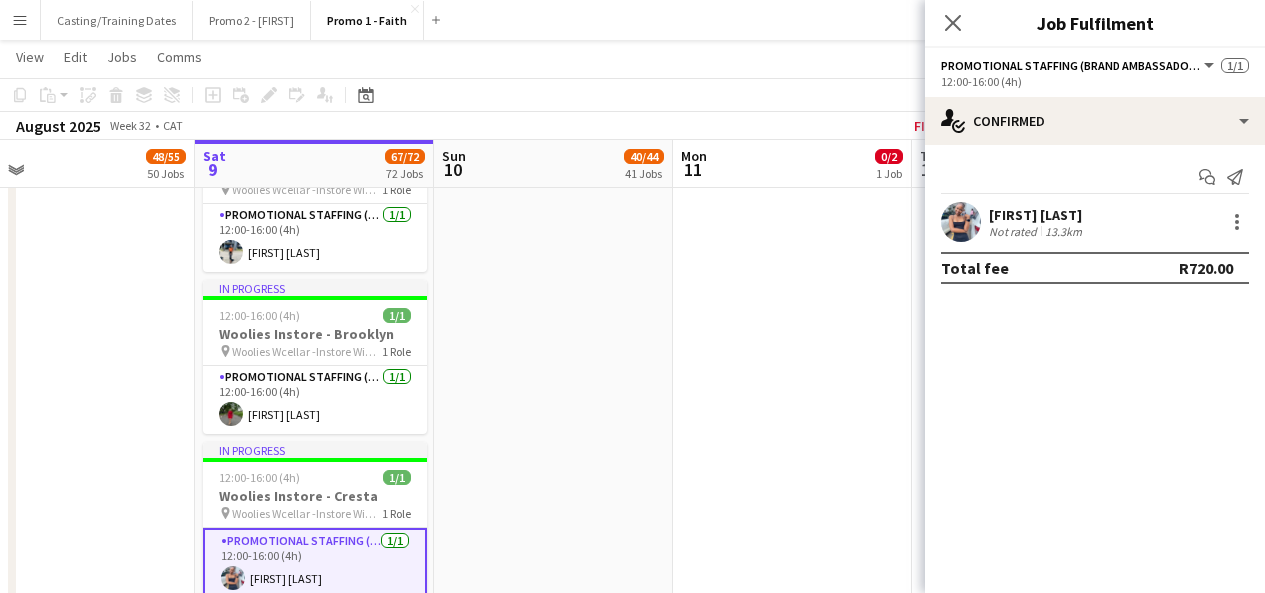 click on "Add job
Add linked Job
Edit
Edit linked Job
Applicants" 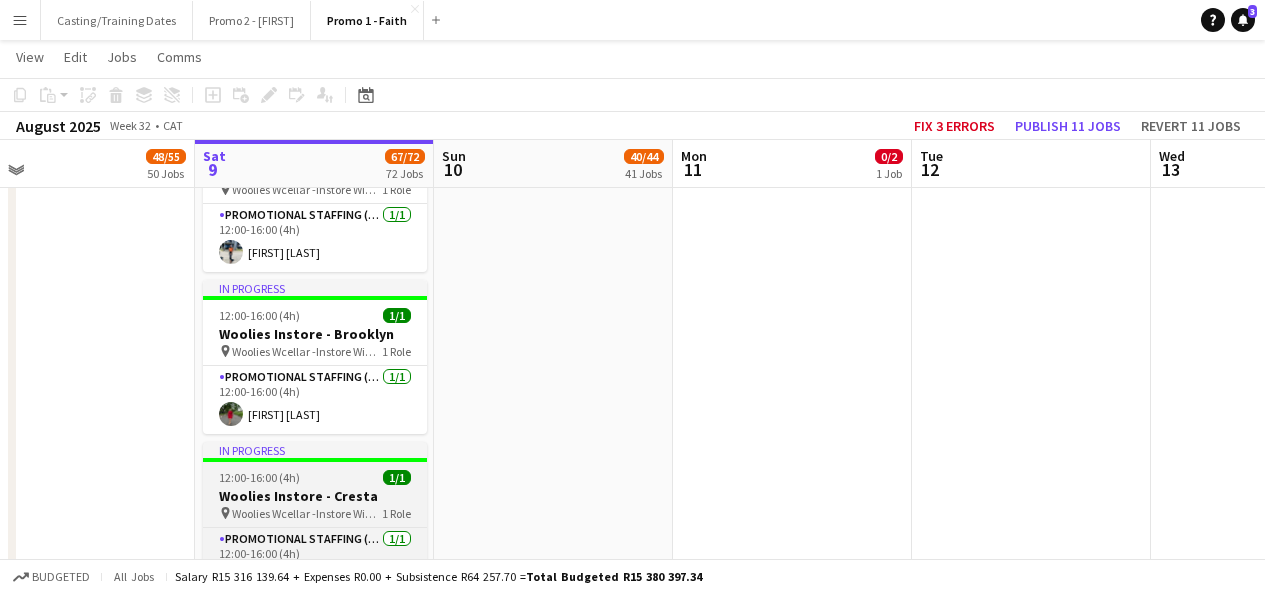 click on "In progress" at bounding box center (315, 450) 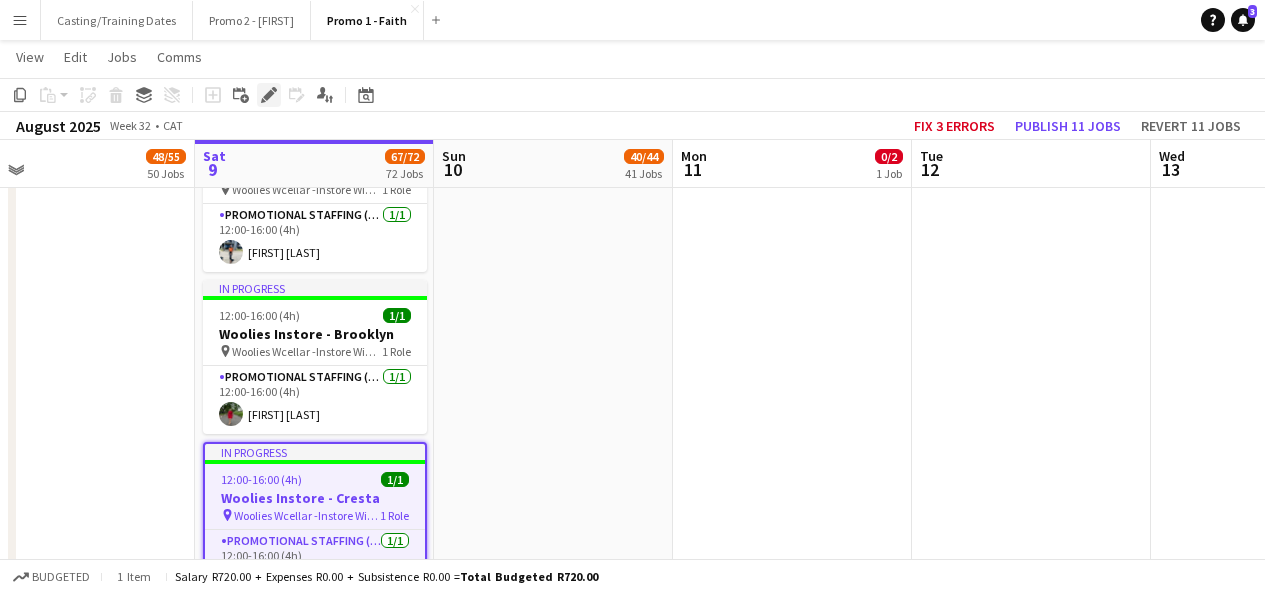 click on "Edit" 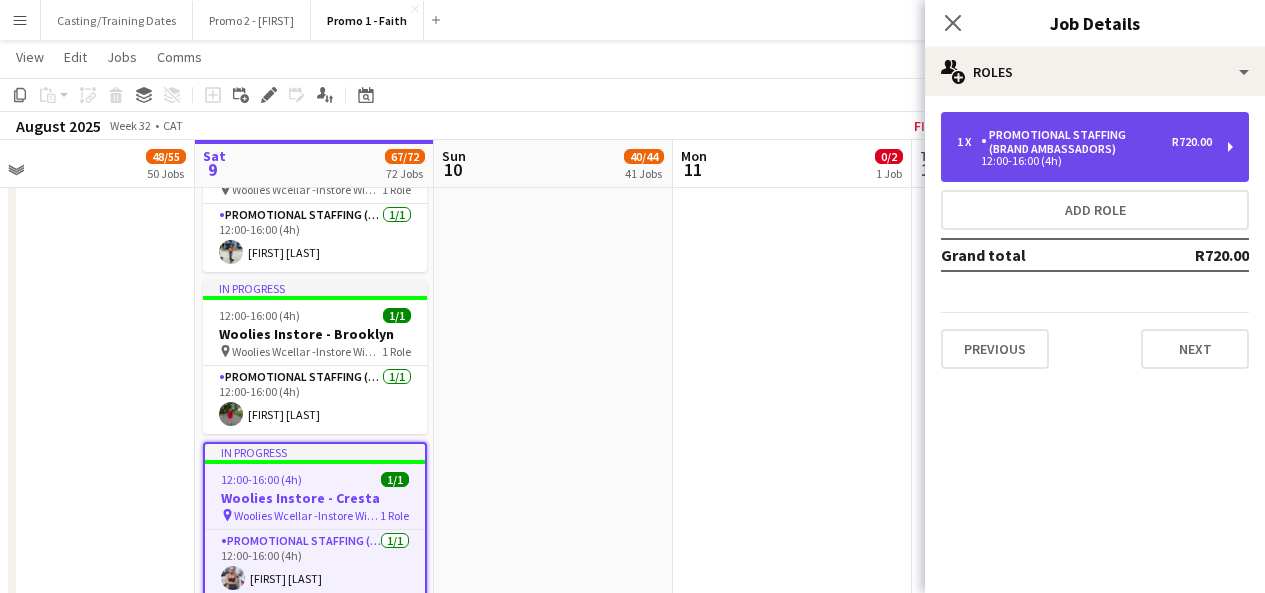 click on "R720.00" at bounding box center (1192, 142) 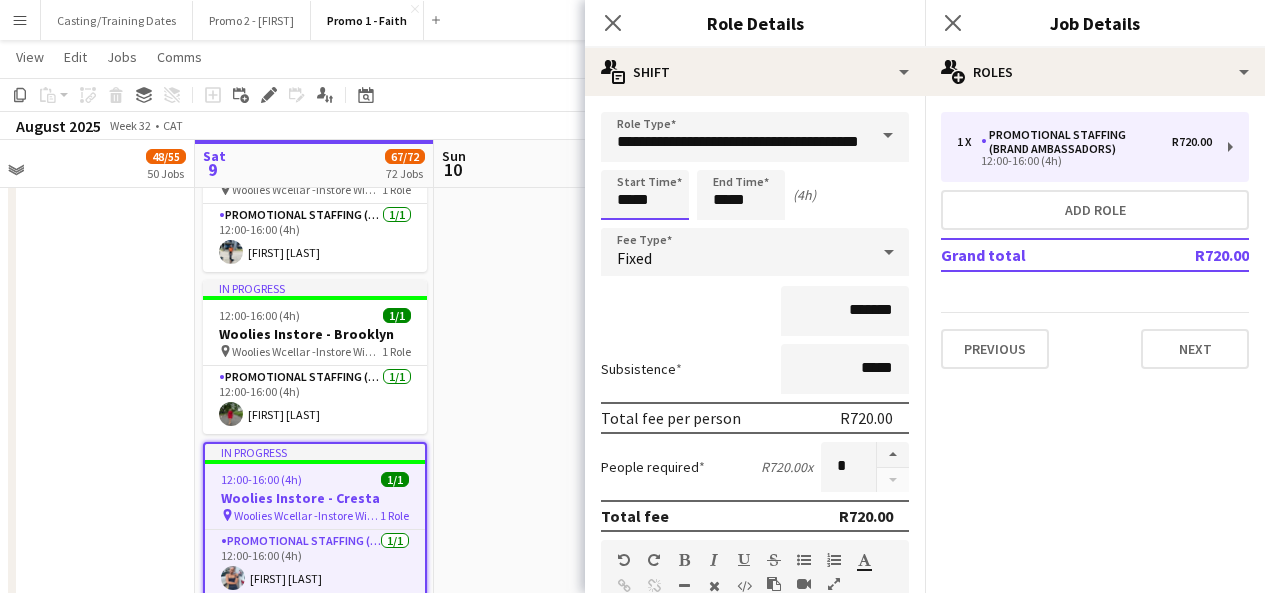 click on "Menu
Boards
Boards   Boards   All jobs   Status
Workforce
Workforce   My Workforce   Recruiting
Comms
Comms
Platform Settings
Platform Settings   Your settings
Training Academy
Training Academy
Knowledge Base
Knowledge Base
Product Updates
Product Updates   Log Out   Privacy   Casting/Training Dates
Close
Promo 2 - [FIRST]
Close
Promo 1 - [FIRST]
Close
Add
Help
Notifications
3   Promo 1 - [FIRST]
user
View  Day view expanded Day view collapsed Month view Date picker Jump to today Expand Linked Jobs  Edit  Copy Ctrl+C" at bounding box center [632, -1655] 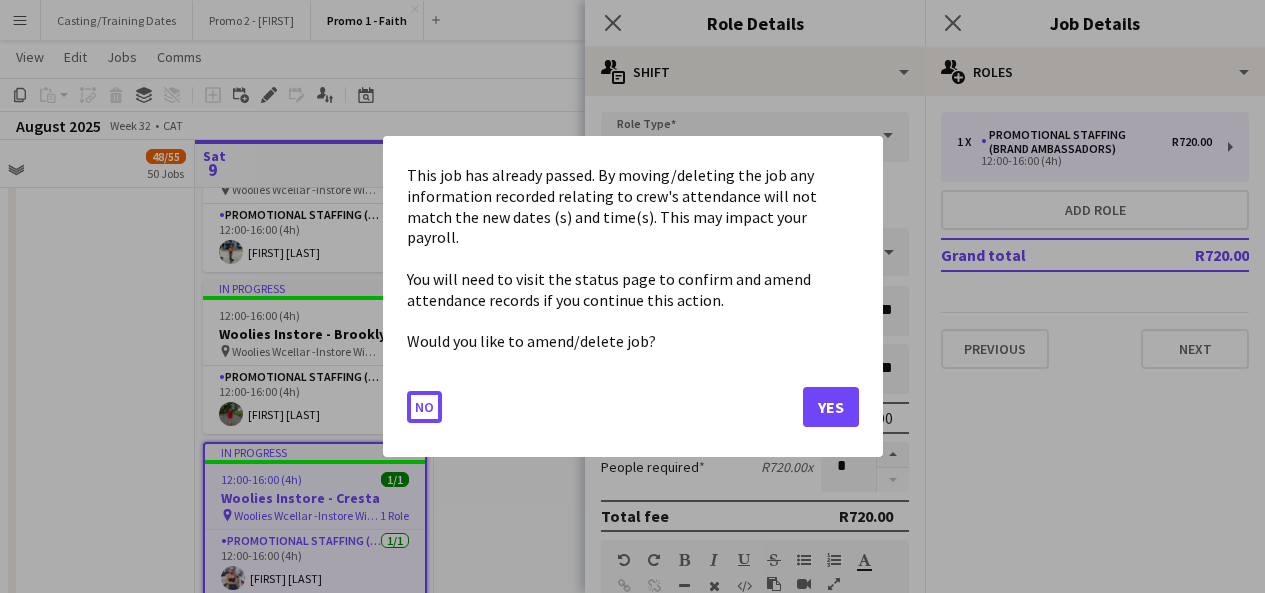 scroll, scrollTop: 0, scrollLeft: 0, axis: both 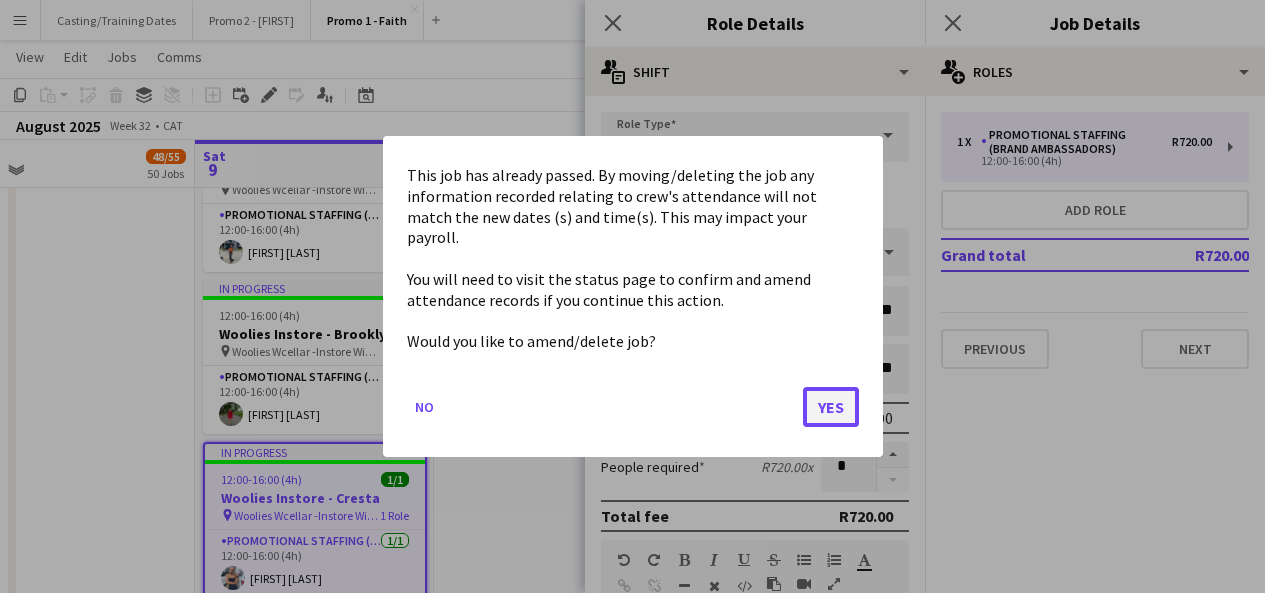 click on "Yes" 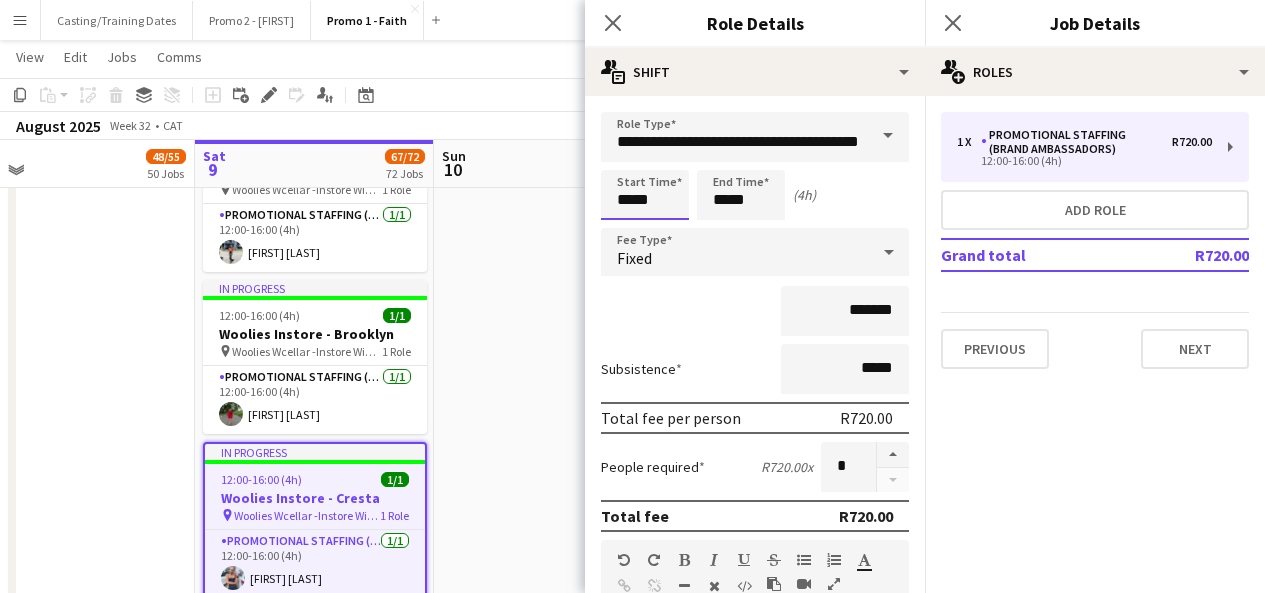 scroll, scrollTop: 8370, scrollLeft: 0, axis: vertical 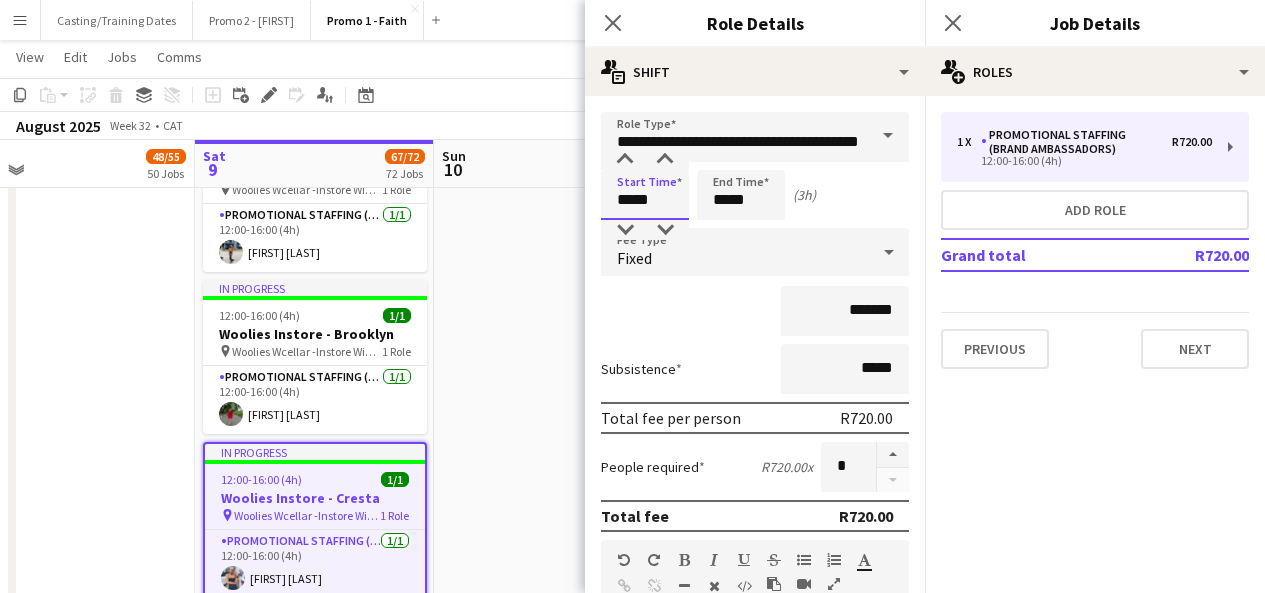 click on "*****" at bounding box center (645, 195) 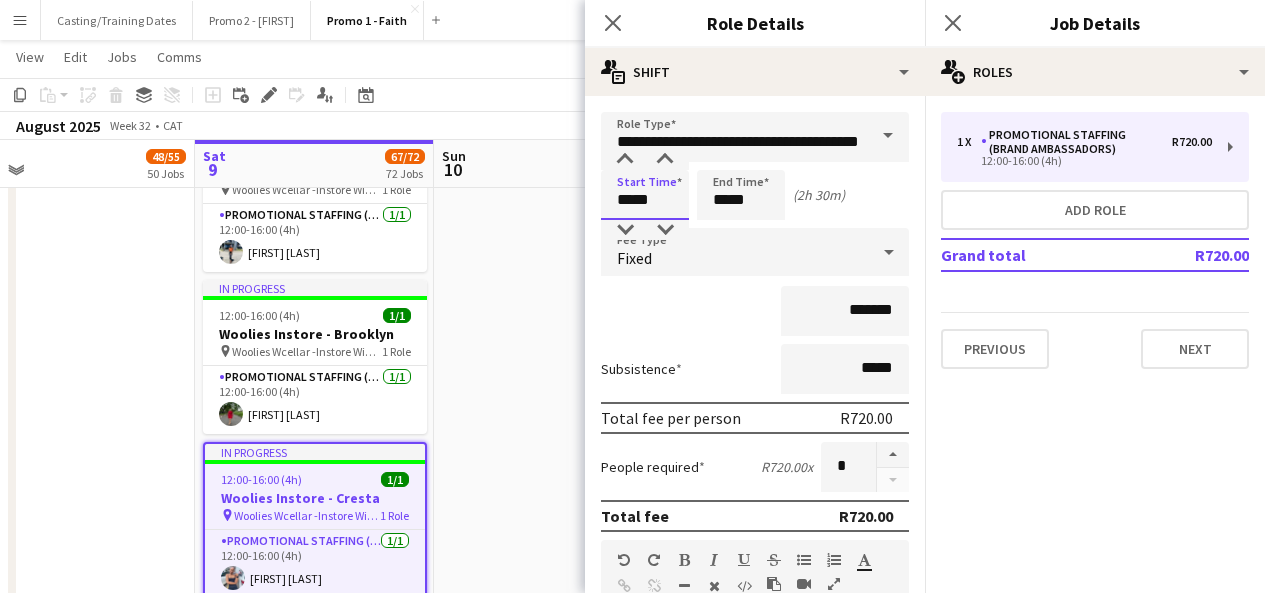 type on "*****" 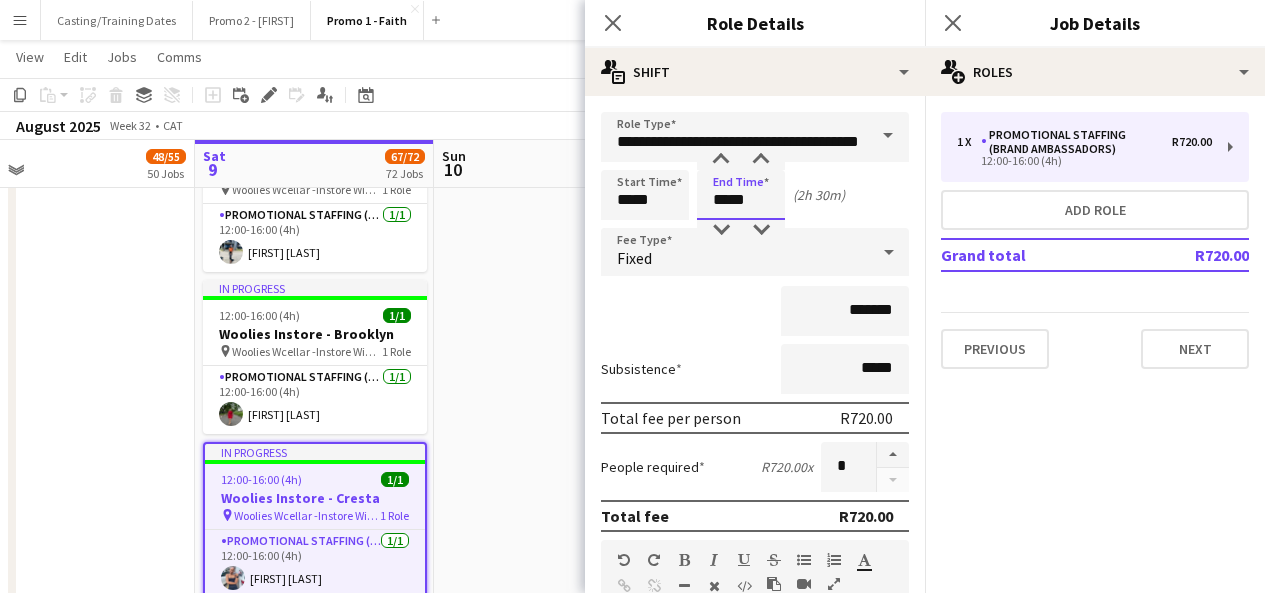 click on "*****" at bounding box center [741, 195] 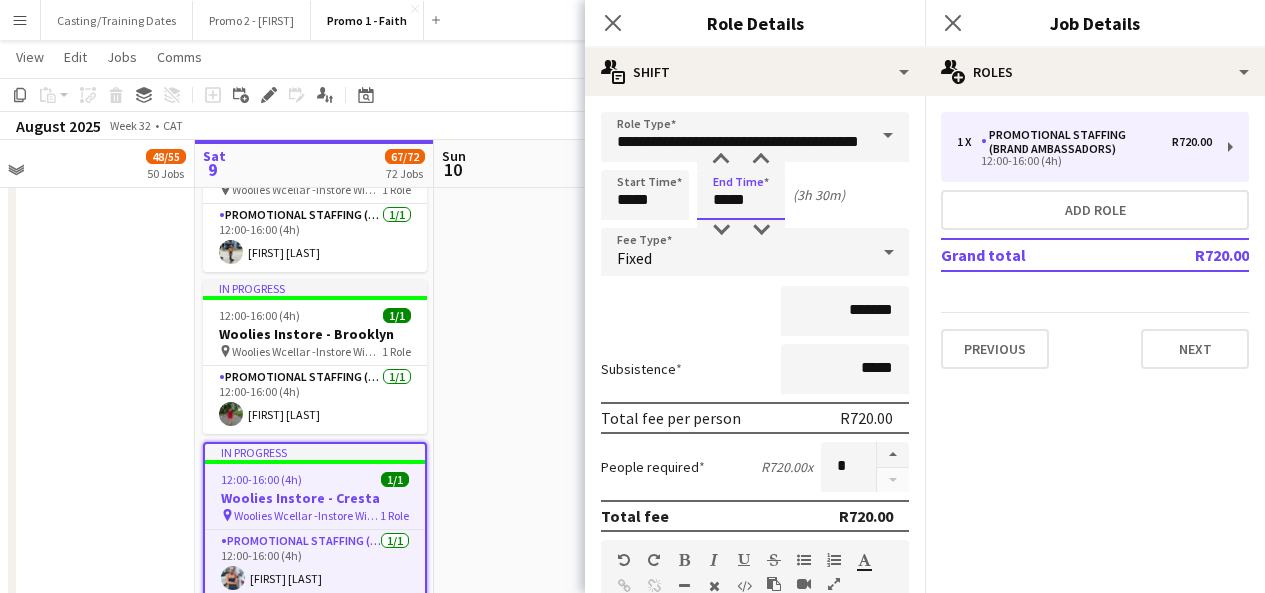 click on "*****" at bounding box center [741, 195] 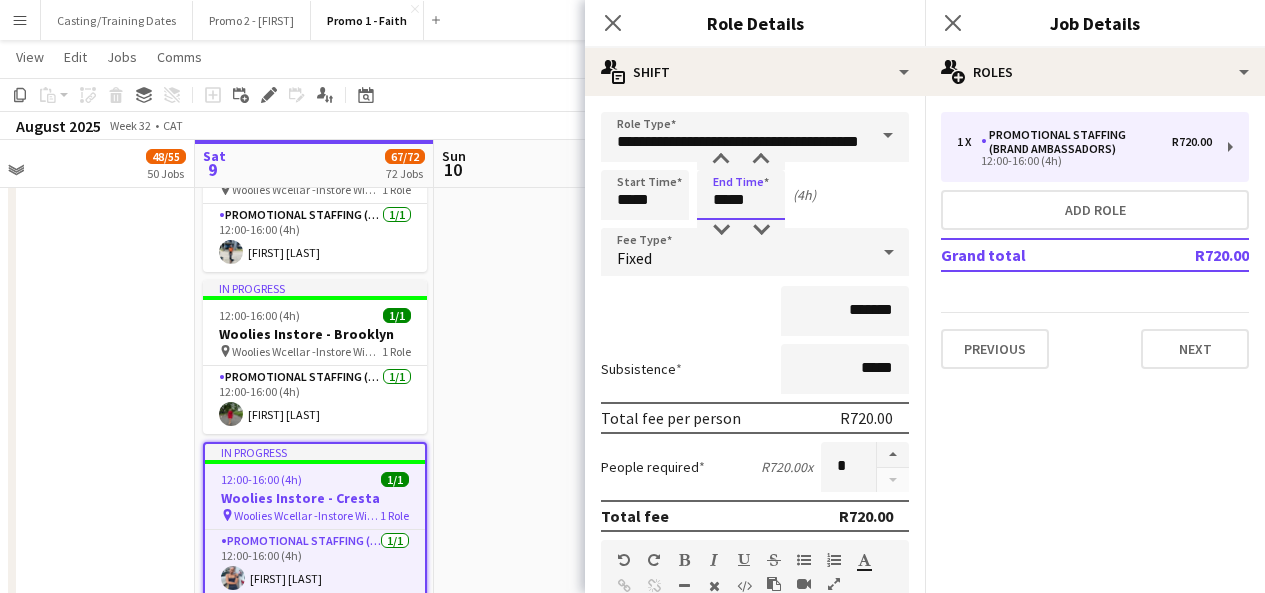 type on "*****" 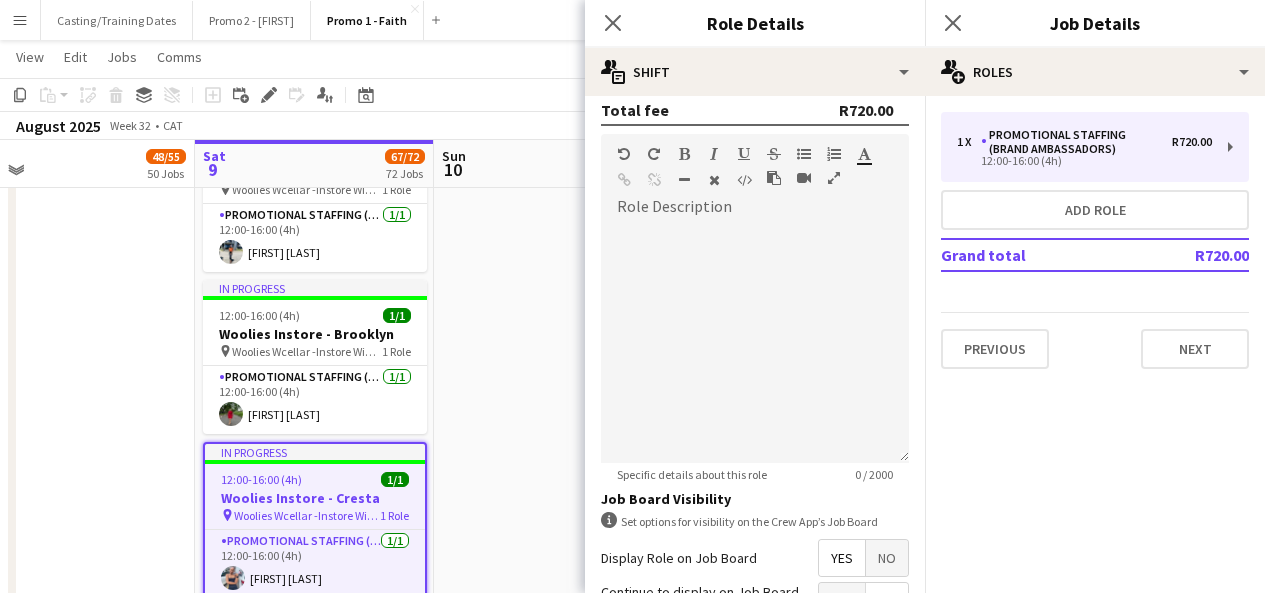 scroll, scrollTop: 605, scrollLeft: 0, axis: vertical 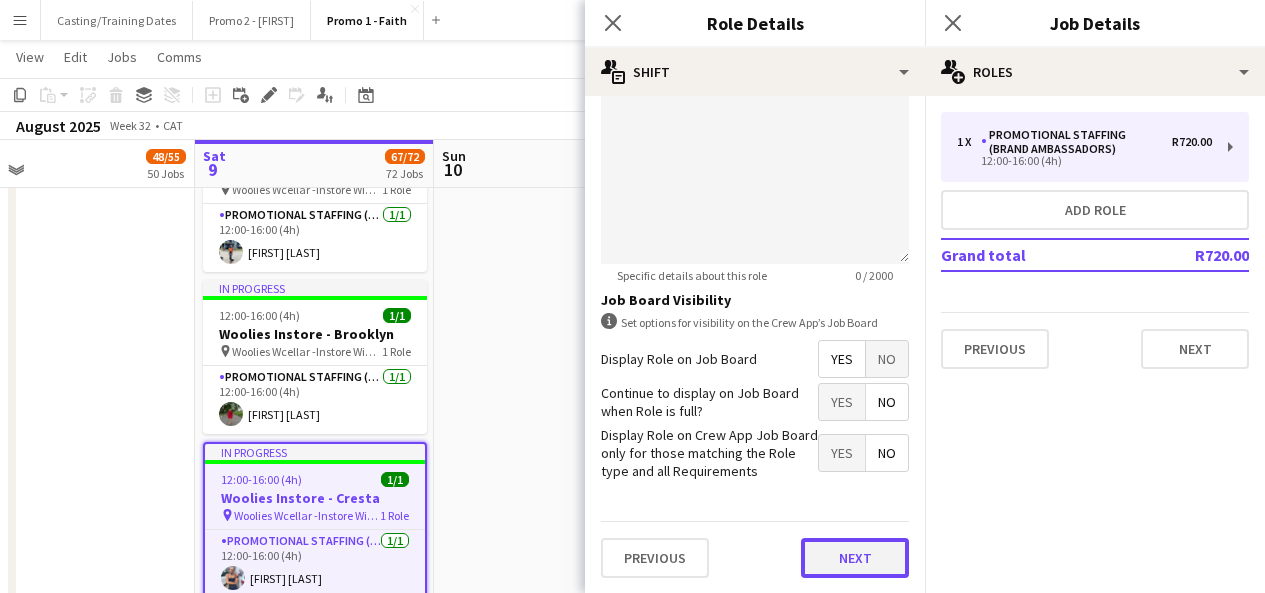 click on "Next" at bounding box center [855, 558] 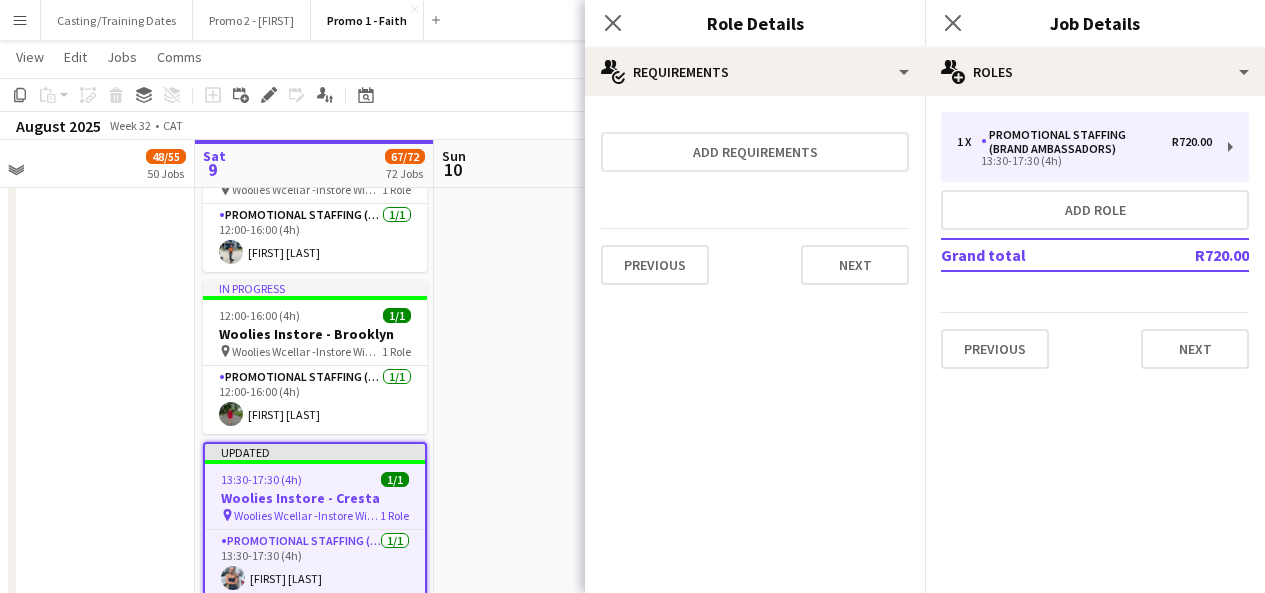 scroll, scrollTop: 0, scrollLeft: 0, axis: both 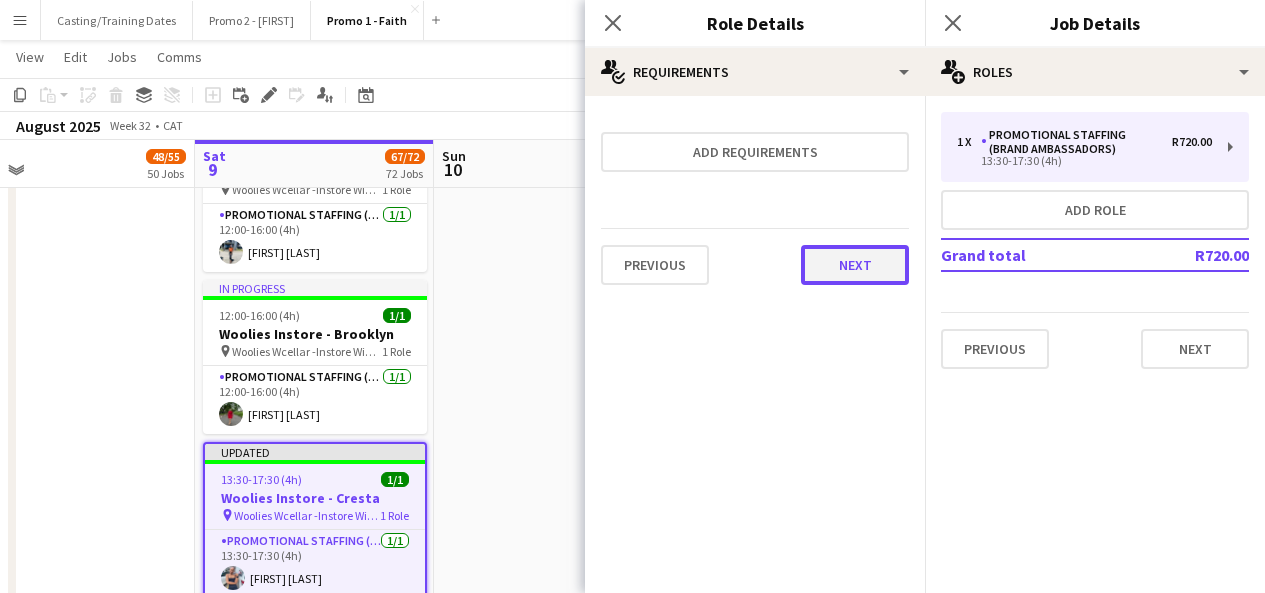 click on "Next" at bounding box center [855, 265] 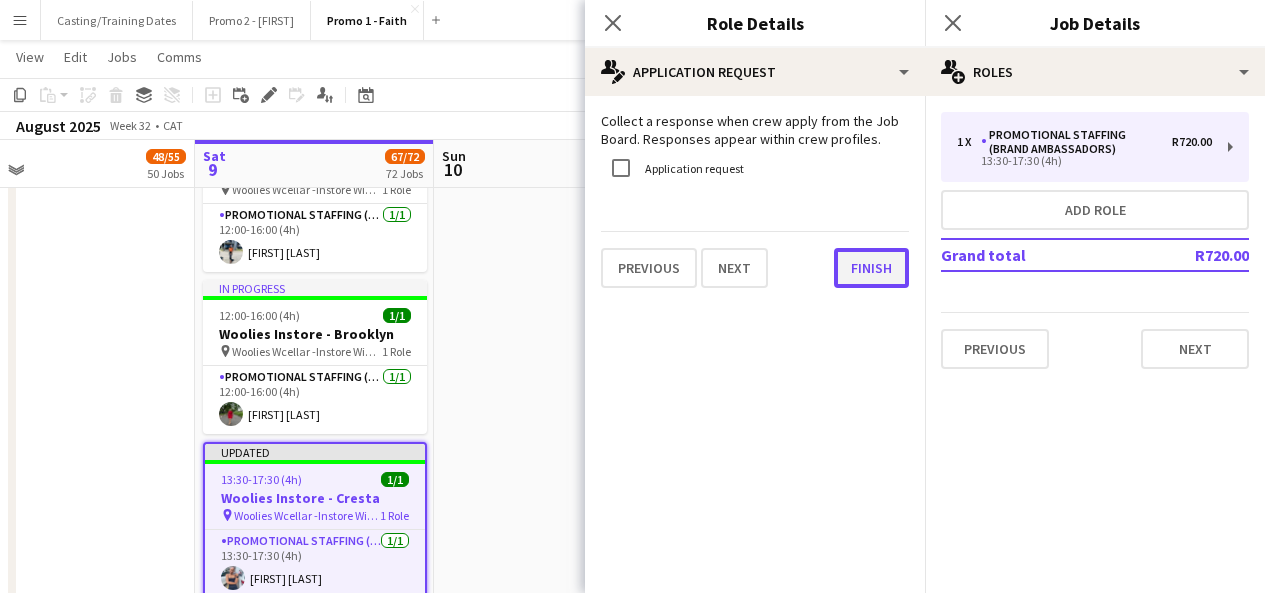 click on "Finish" at bounding box center (871, 268) 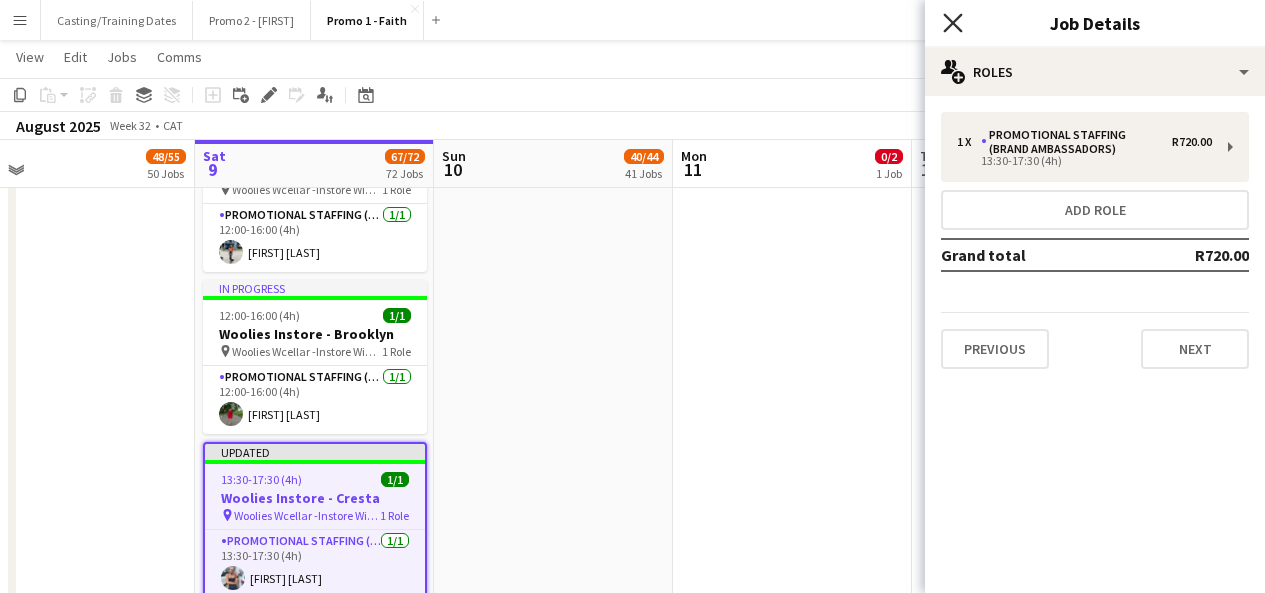 click on "Close pop-in" 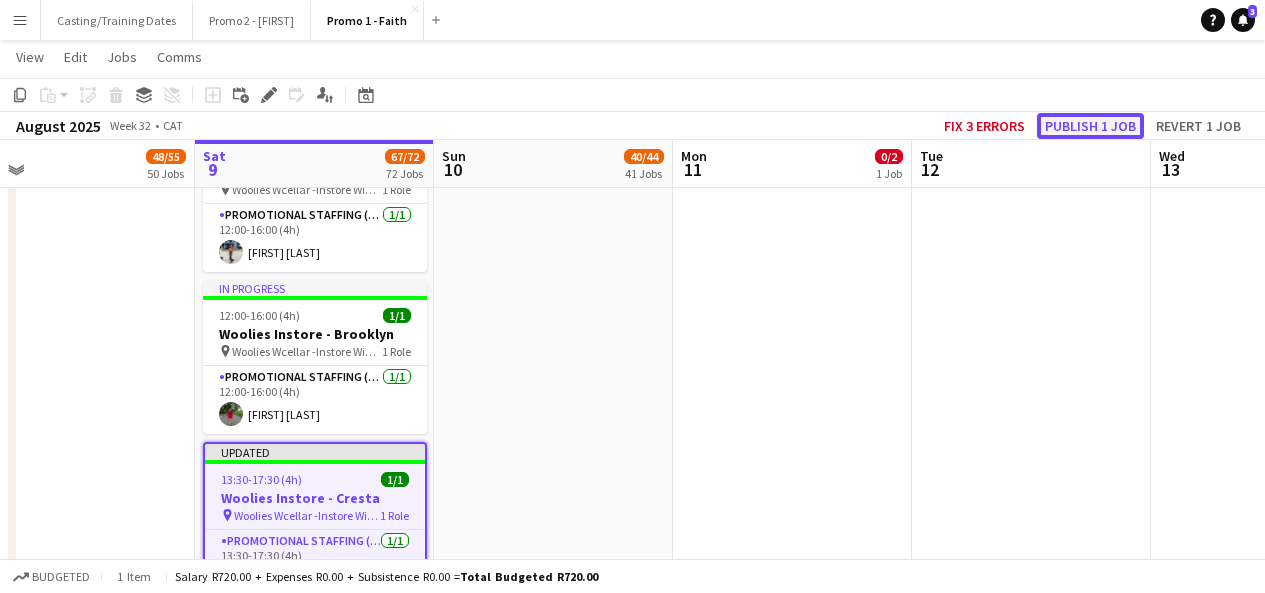 click on "Publish 1 job" 